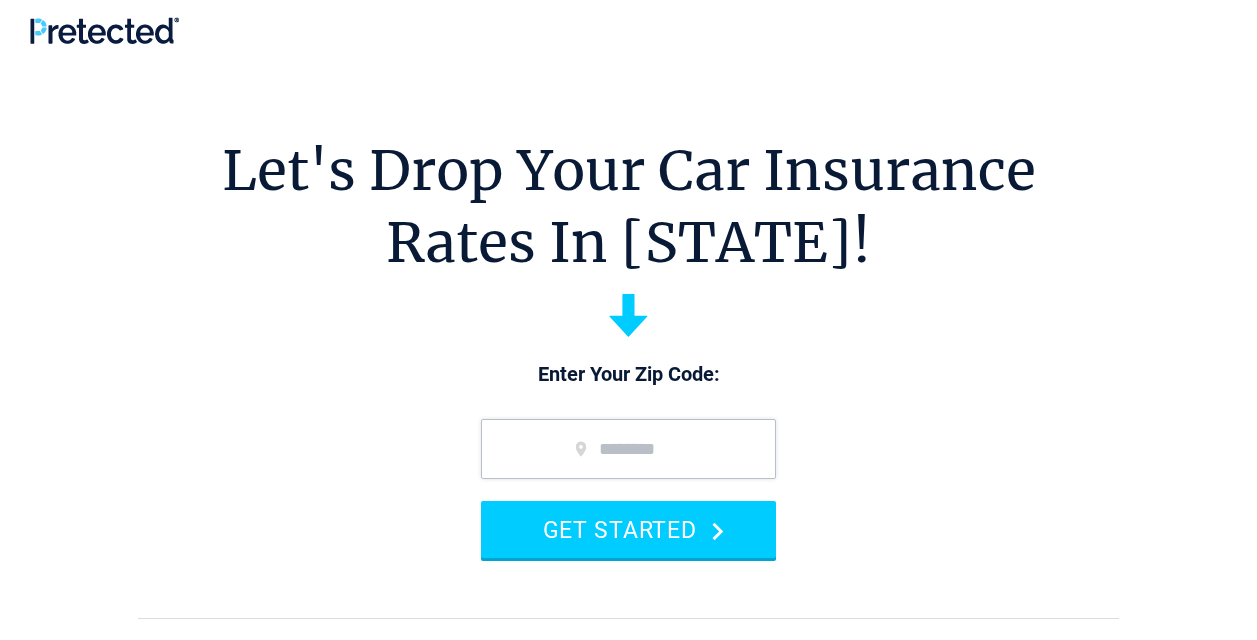 scroll, scrollTop: 0, scrollLeft: 0, axis: both 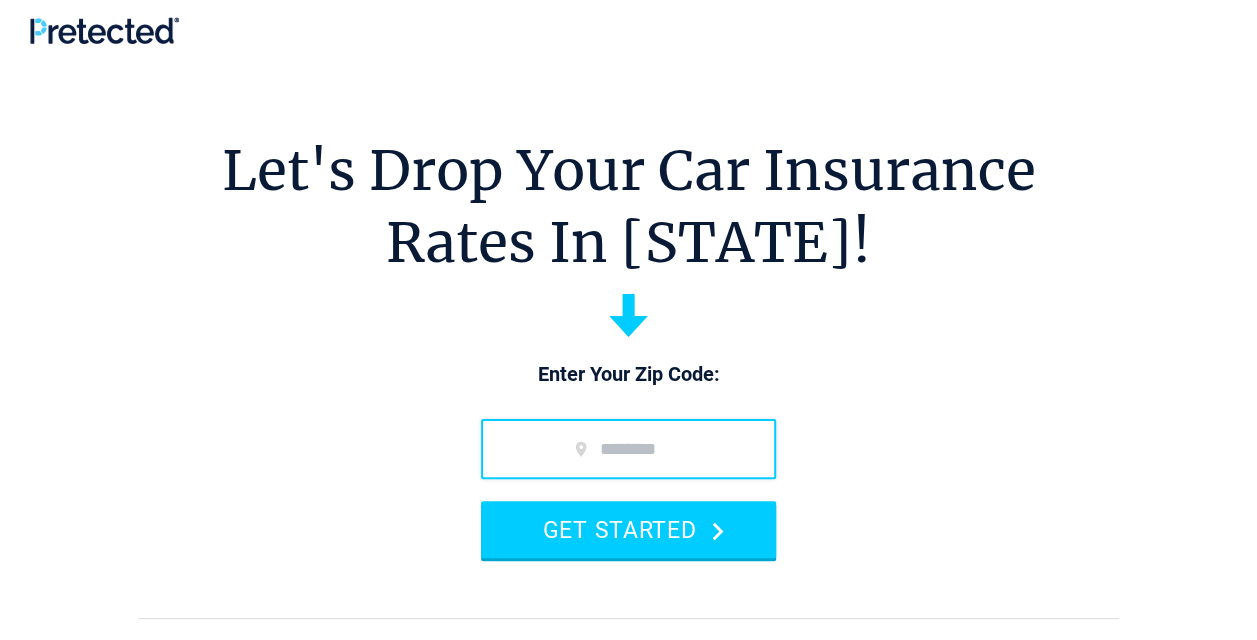 click at bounding box center (628, 449) 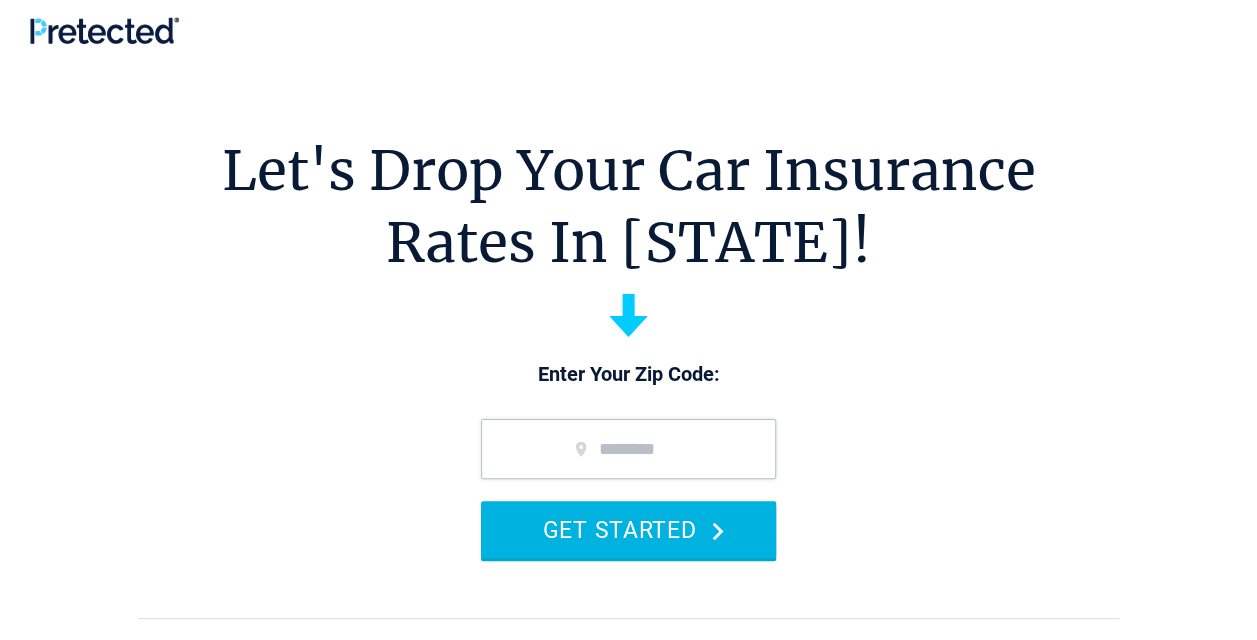 drag, startPoint x: 587, startPoint y: 433, endPoint x: 586, endPoint y: 517, distance: 84.00595 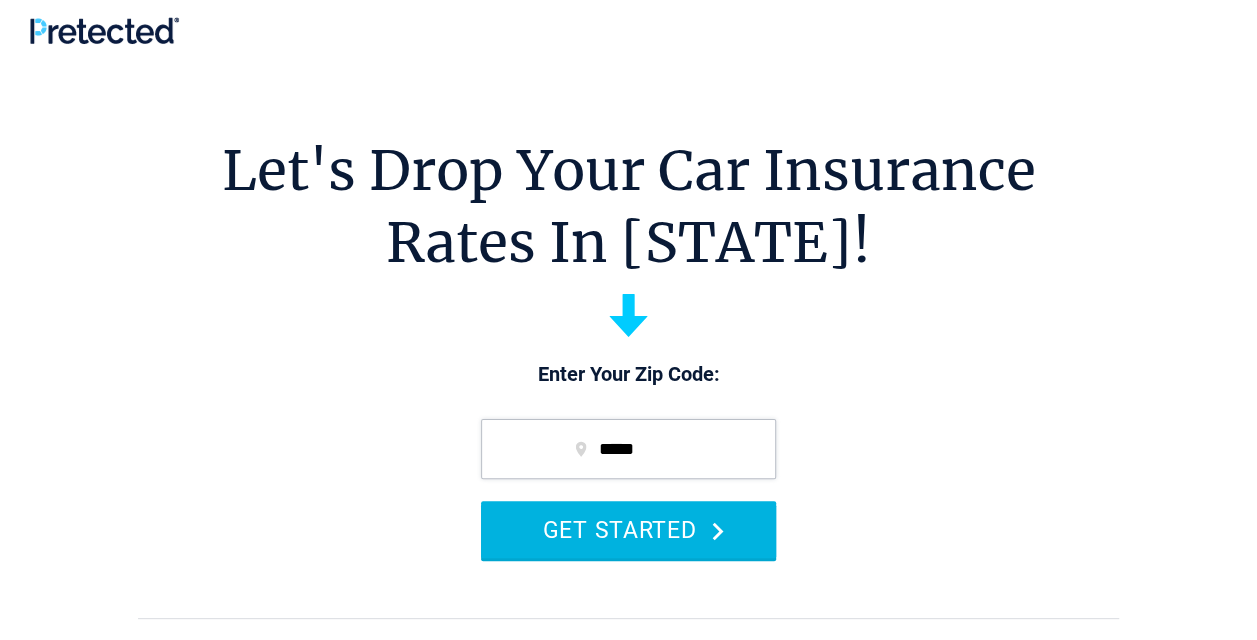 click on "GET STARTED" at bounding box center [628, 529] 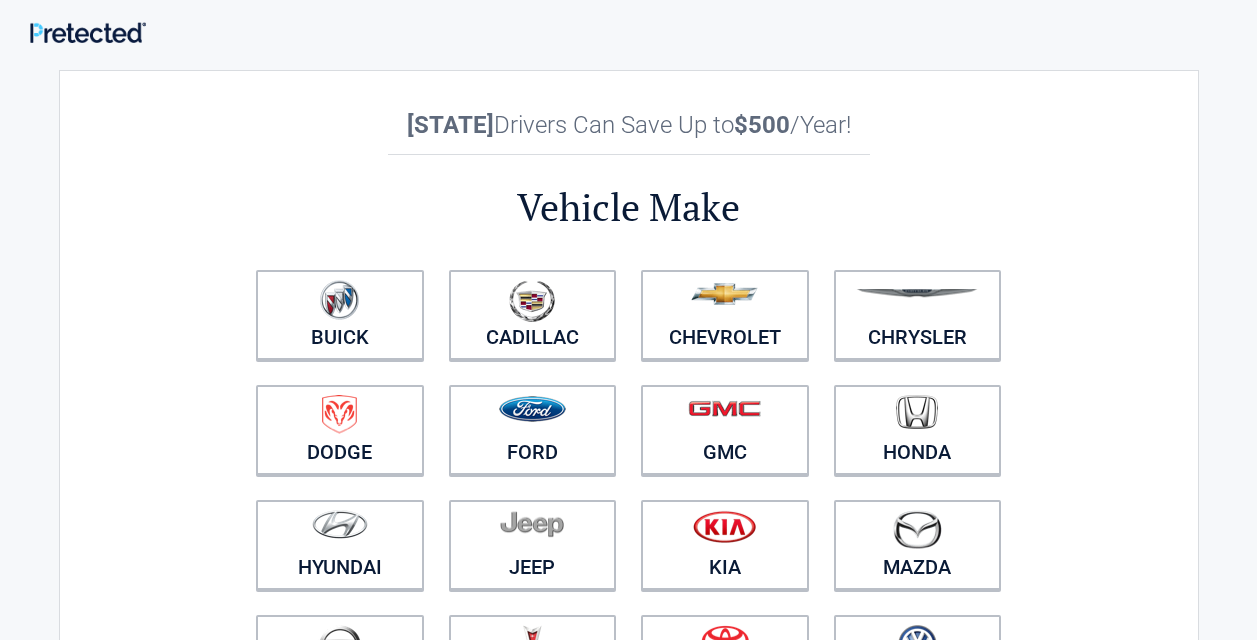 scroll, scrollTop: 0, scrollLeft: 0, axis: both 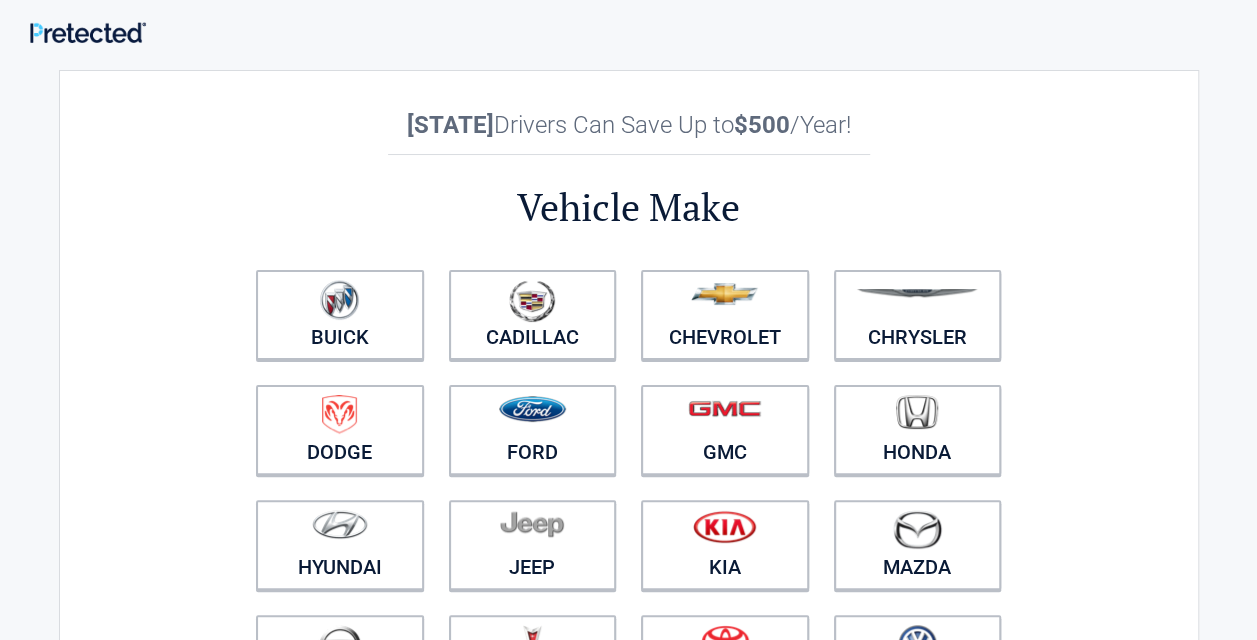 click at bounding box center [533, 532] 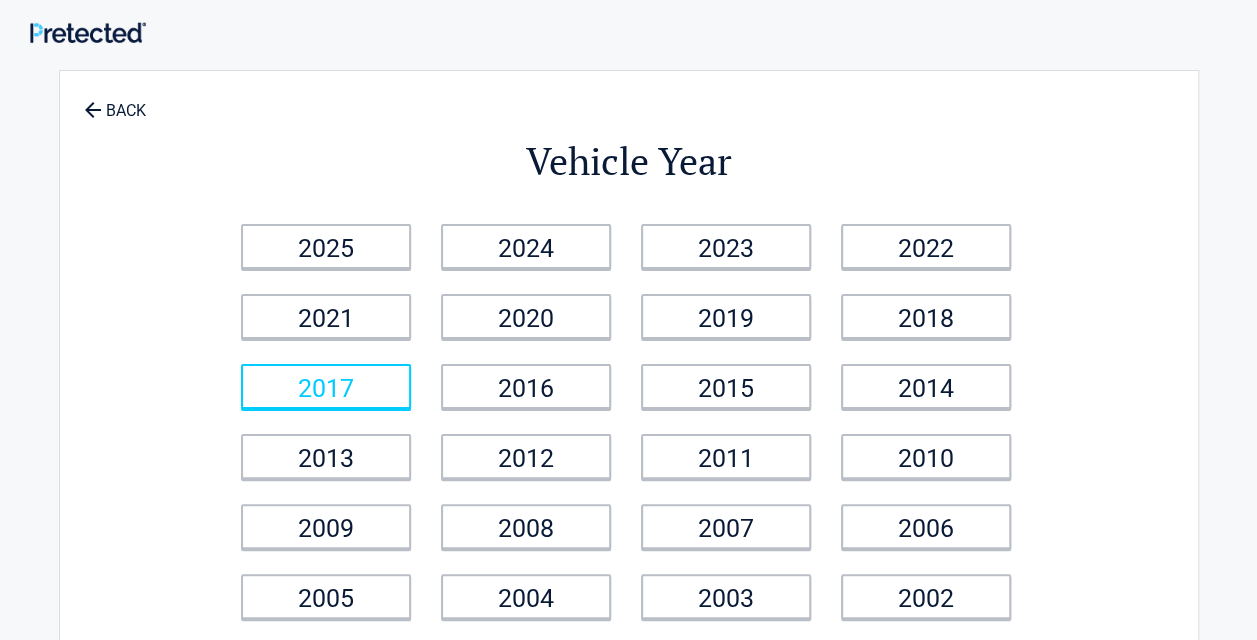 click on "2017" at bounding box center (326, 386) 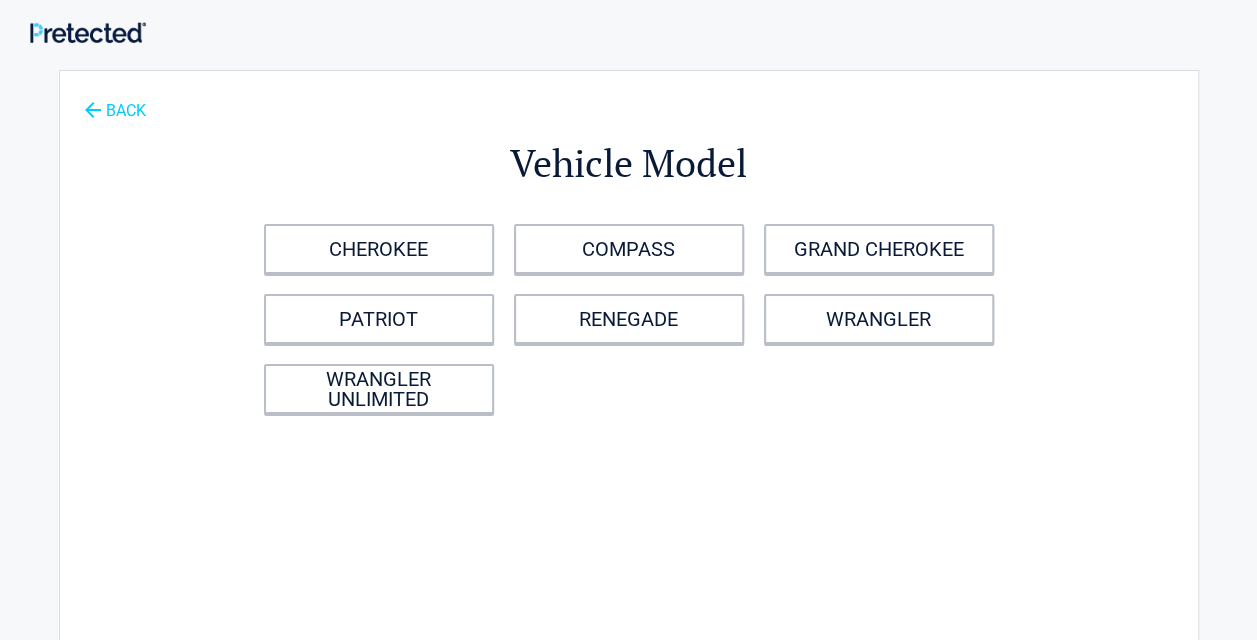click 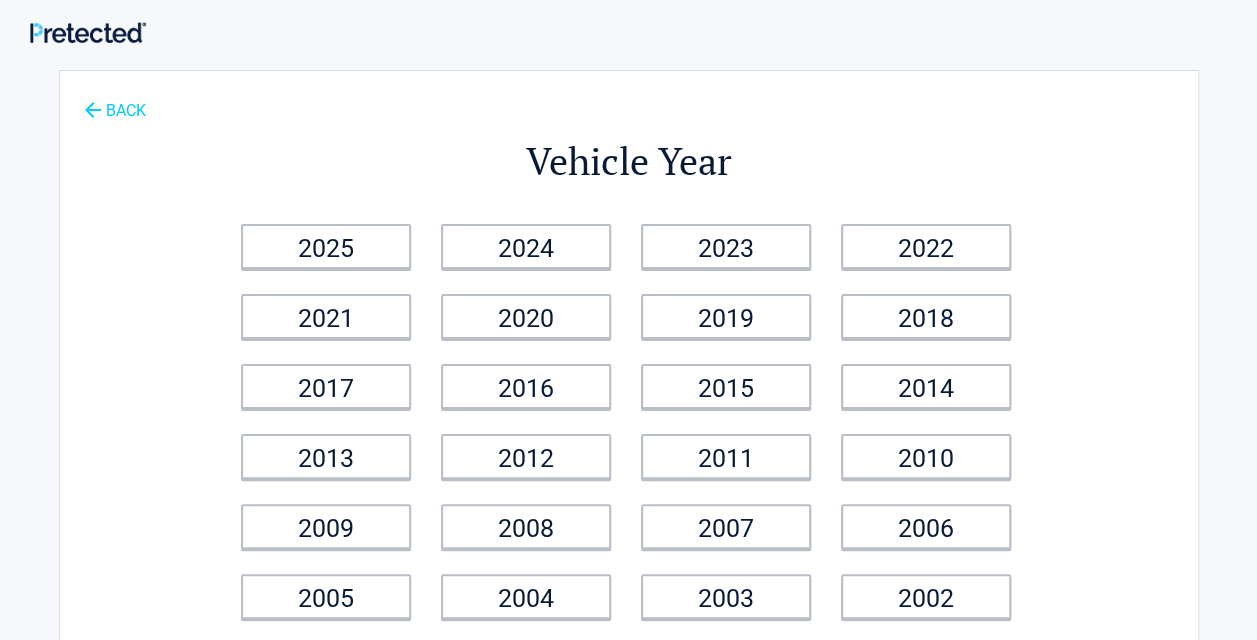 click 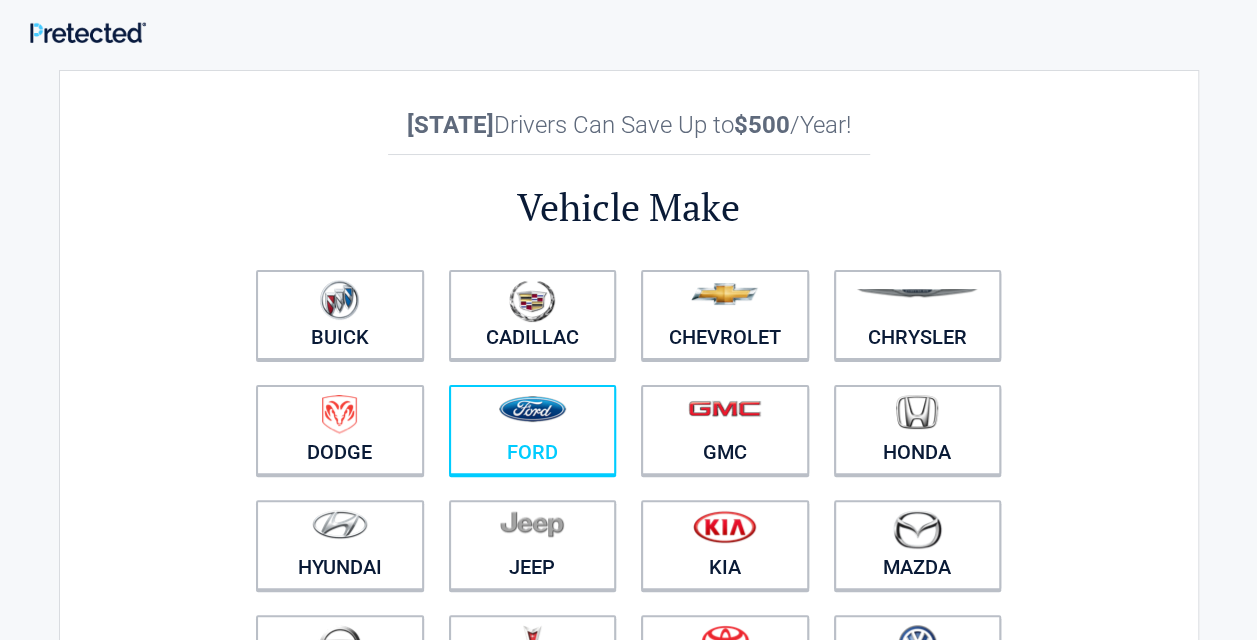 click at bounding box center [532, 409] 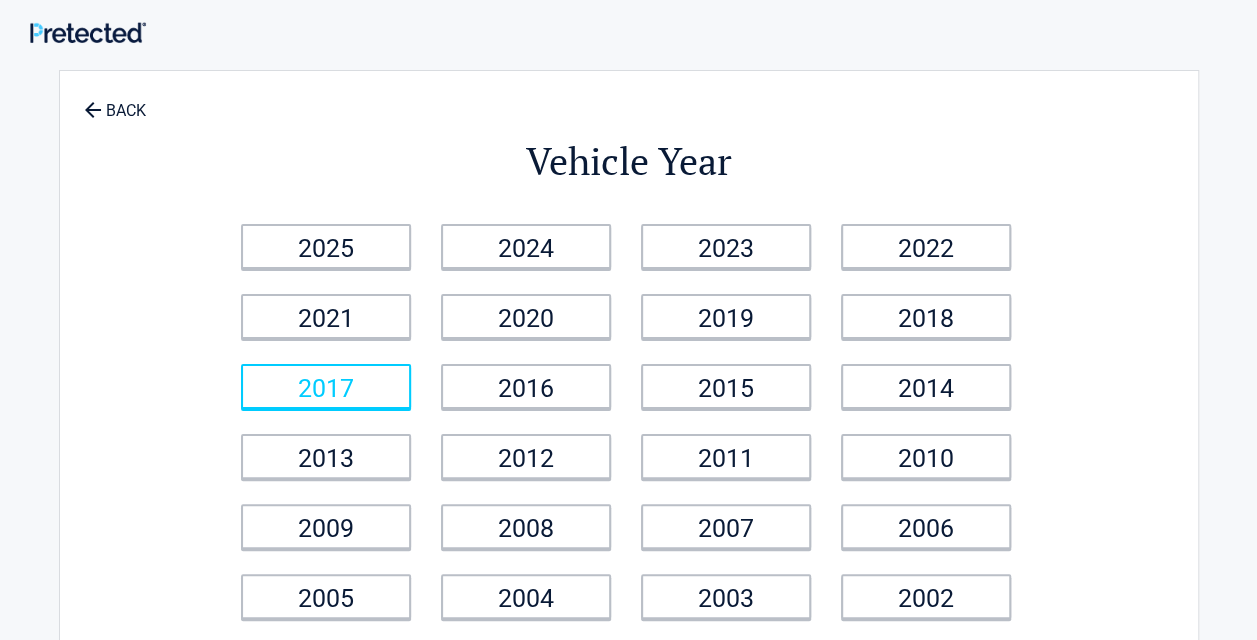 click on "2017" at bounding box center [326, 386] 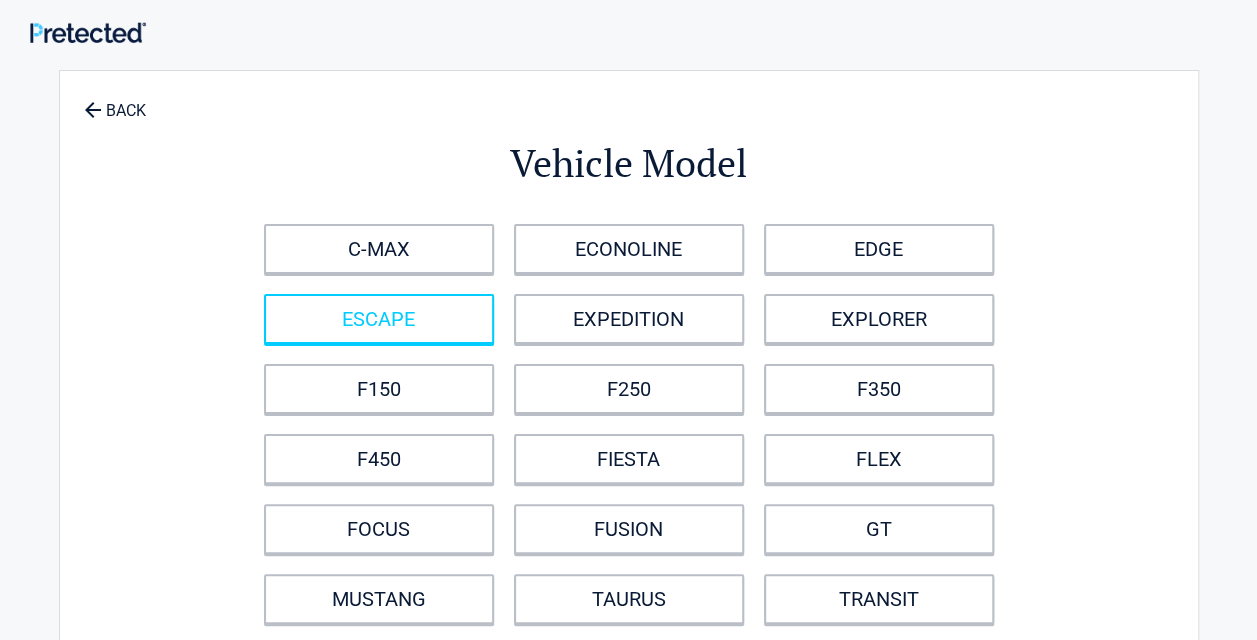 click on "ESCAPE" at bounding box center (379, 319) 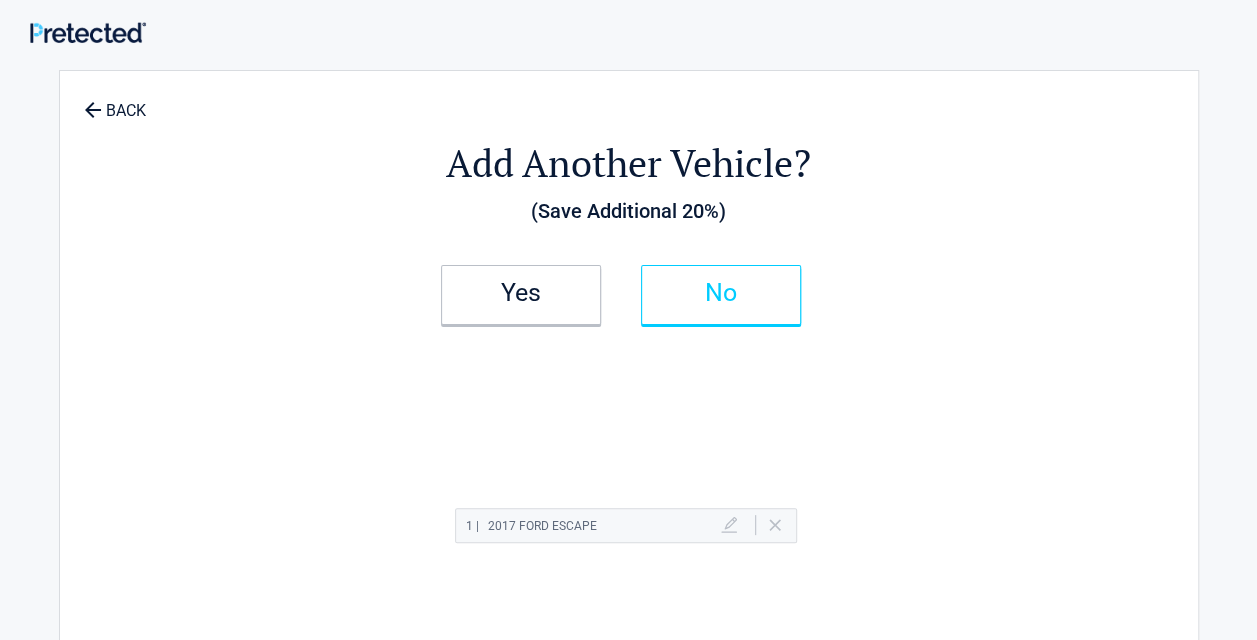 click on "No" at bounding box center (721, 293) 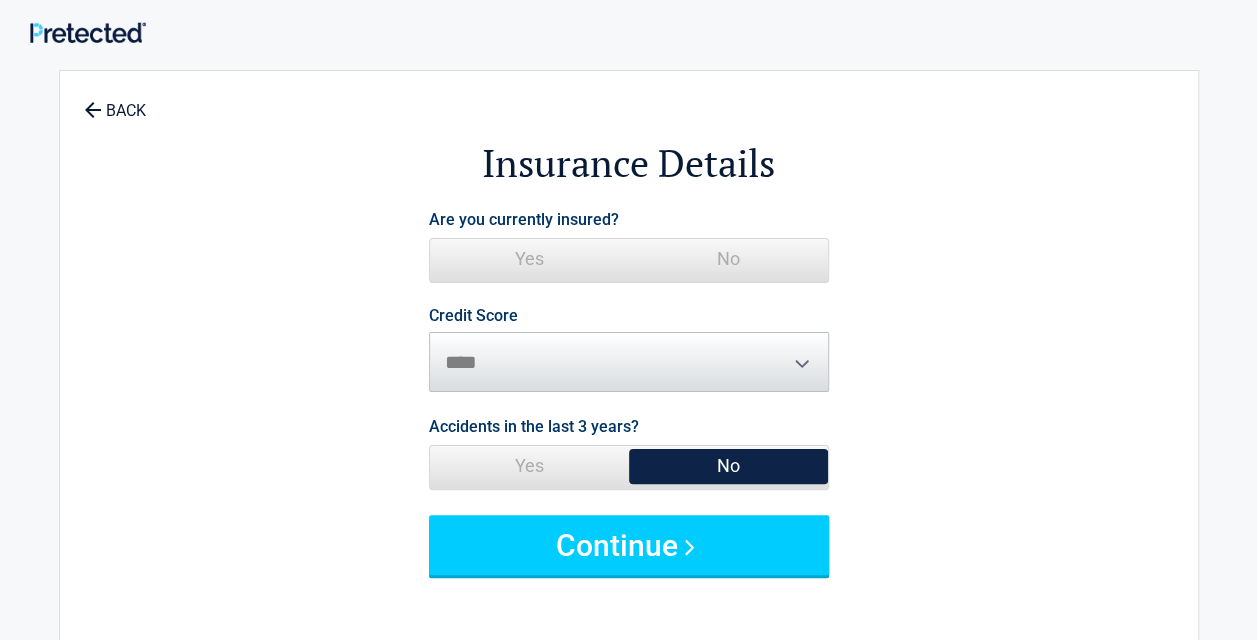 click on "Yes" at bounding box center [529, 259] 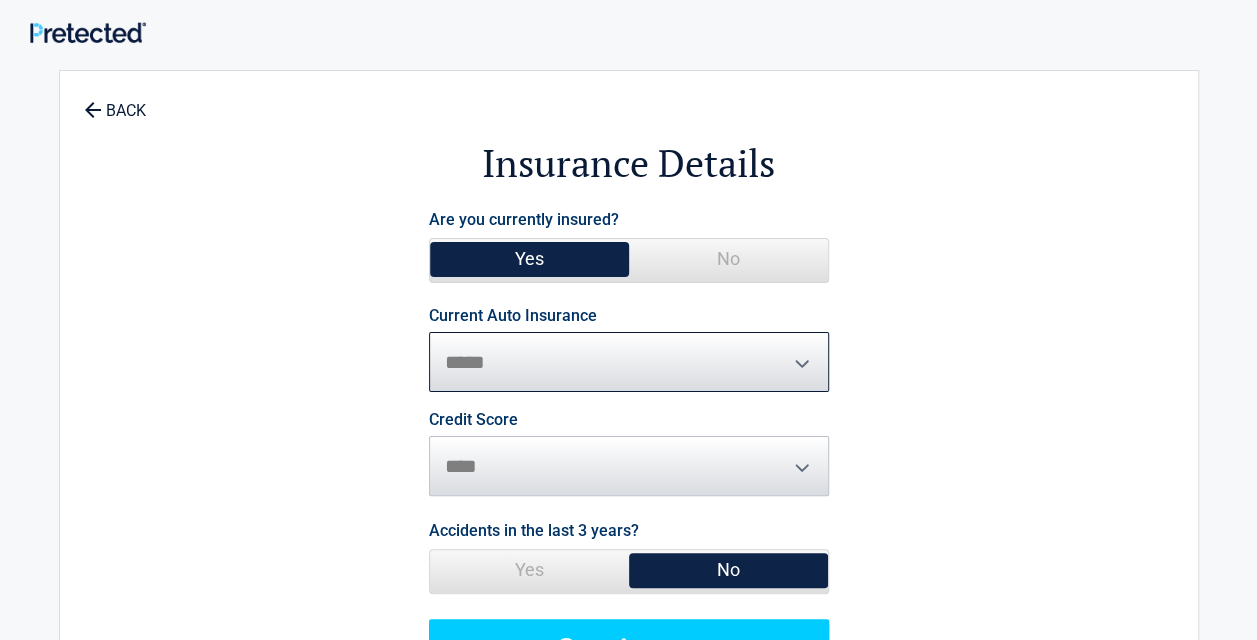 click on "**********" at bounding box center (629, 362) 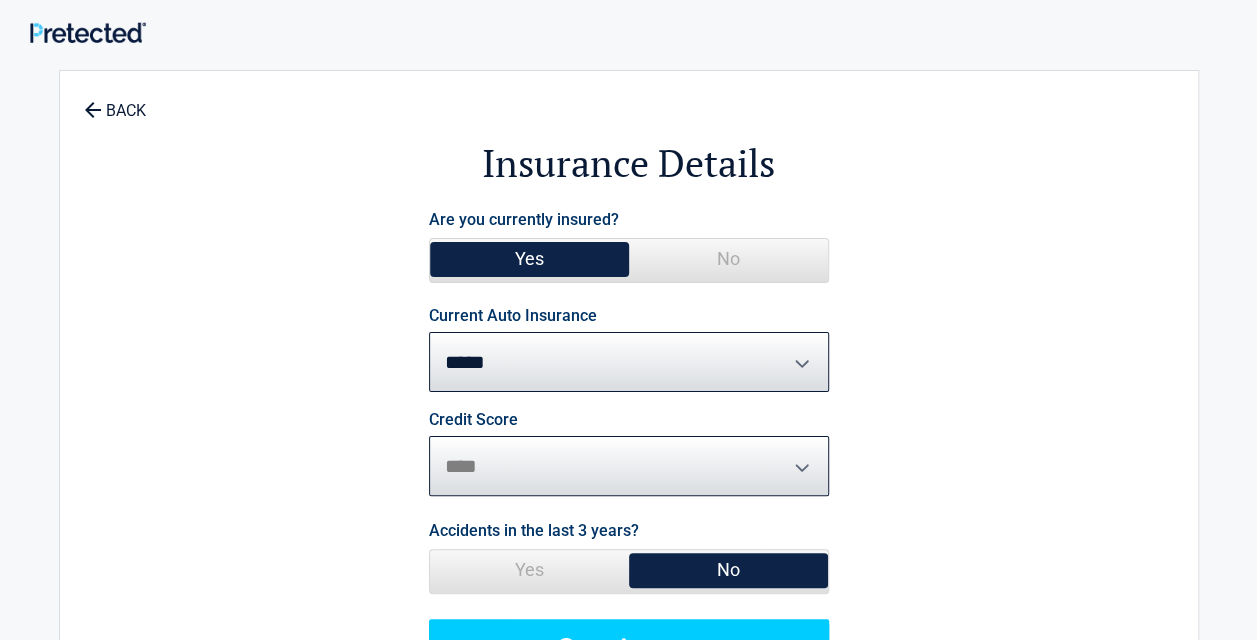 click on "*********
****
*******
****" at bounding box center (629, 466) 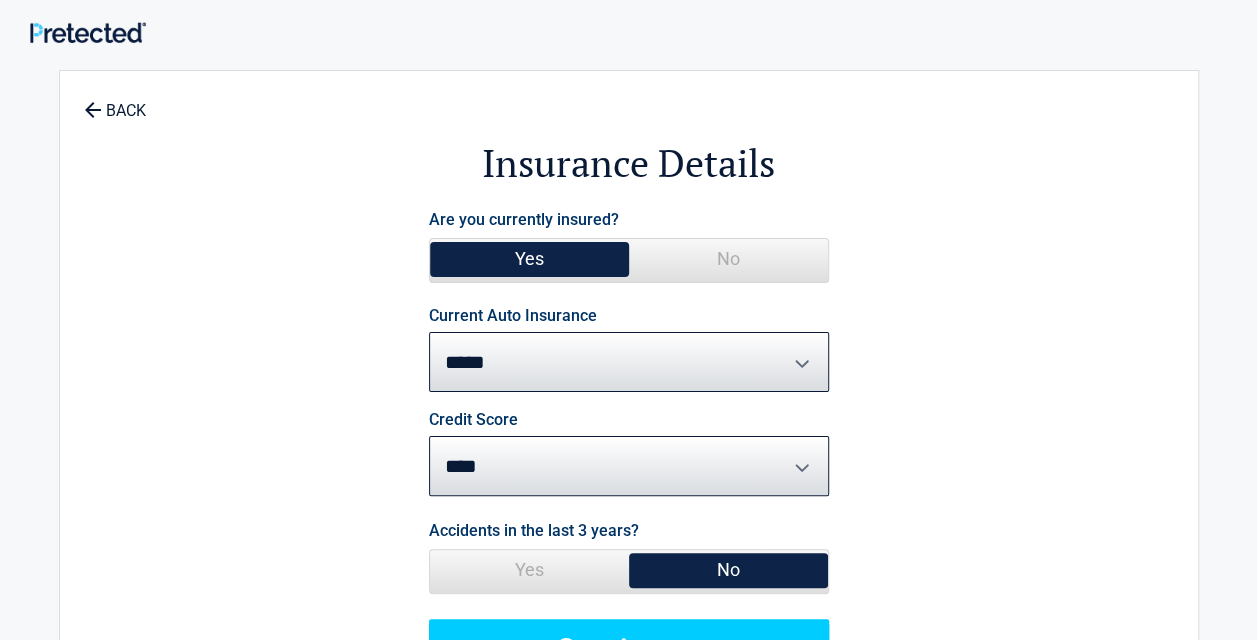 click on "Yes" at bounding box center (529, 570) 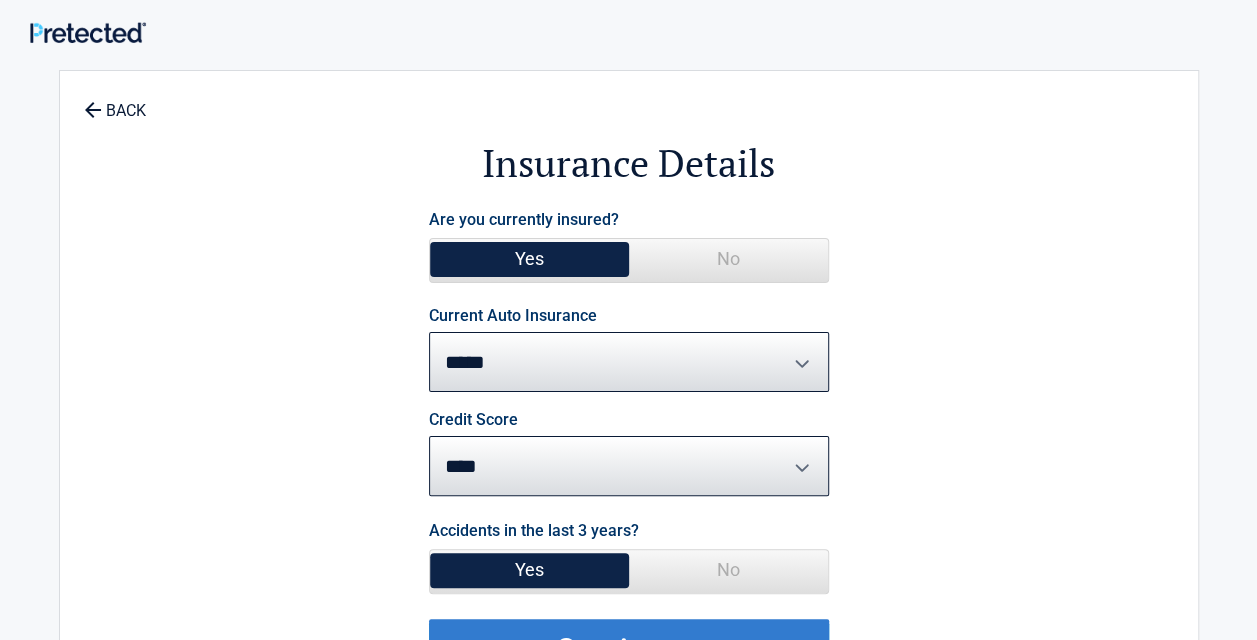 click on "Continue" at bounding box center [629, 649] 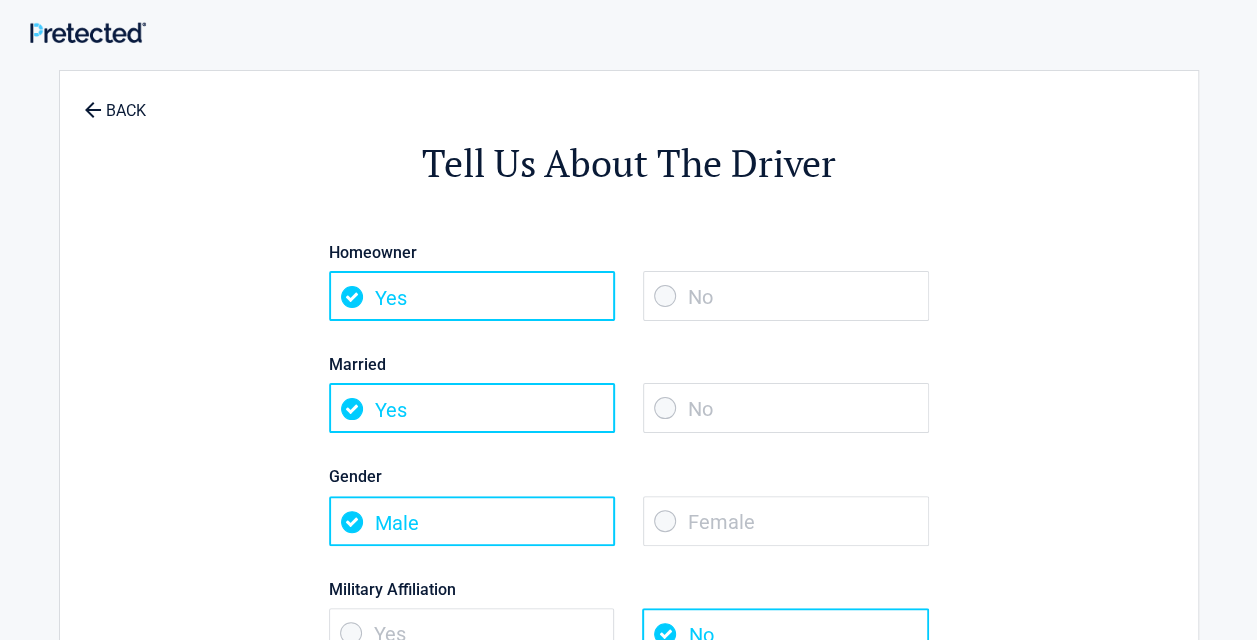 click on "No" at bounding box center [786, 408] 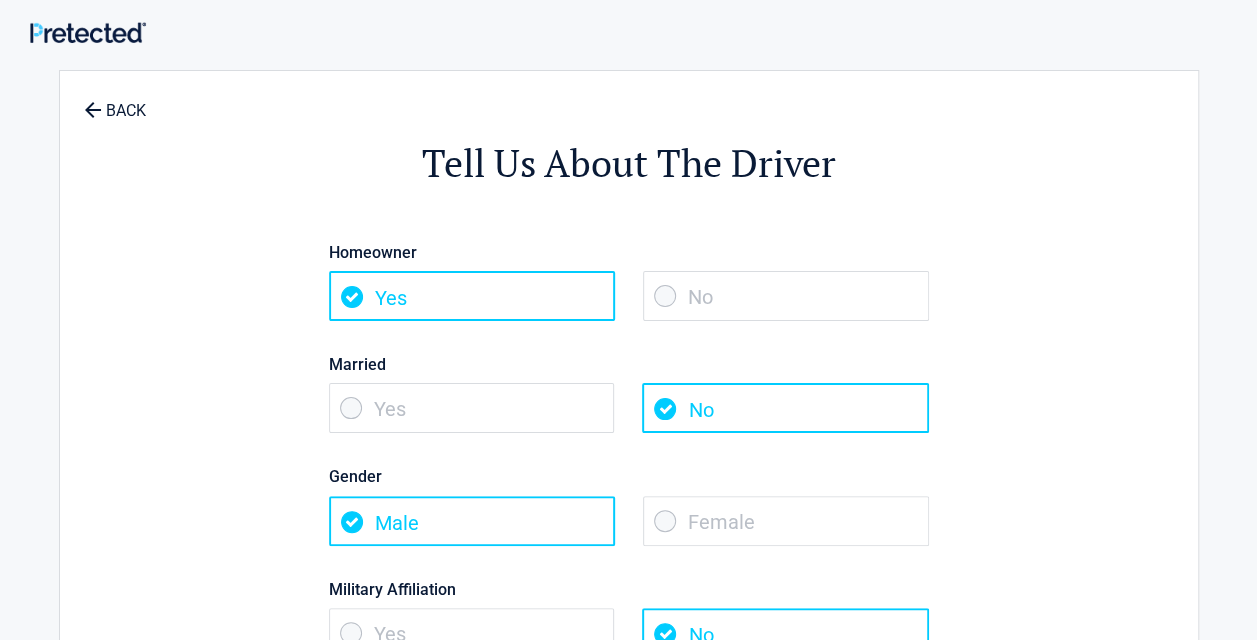 click on "Female" at bounding box center (786, 521) 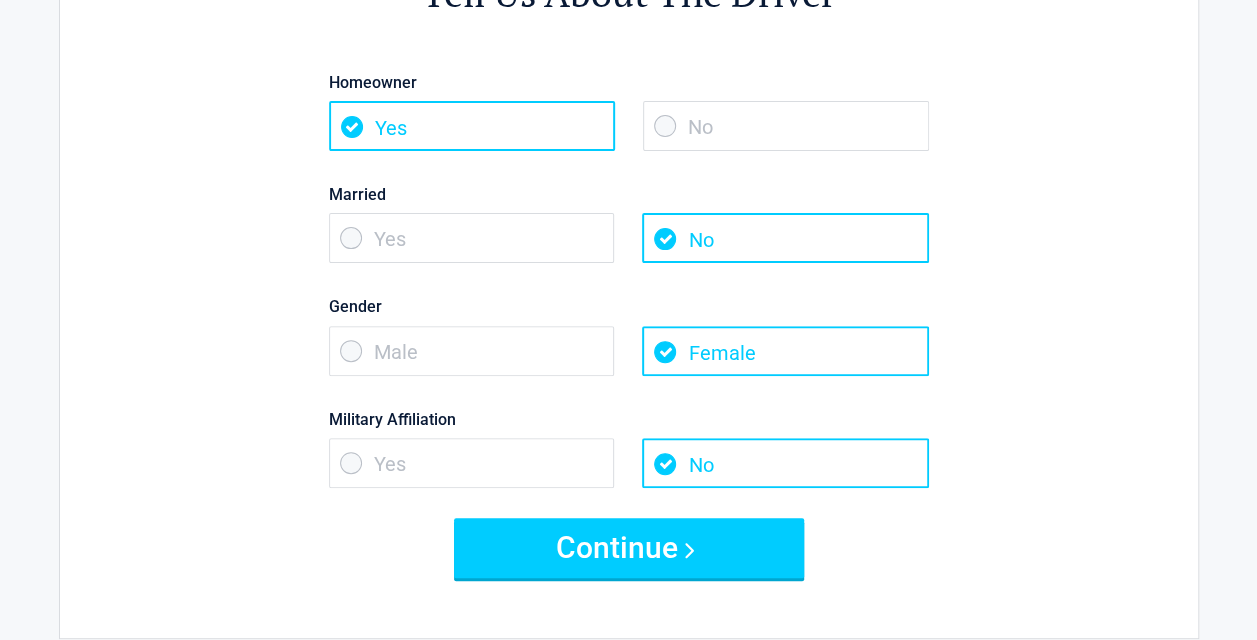 scroll, scrollTop: 200, scrollLeft: 0, axis: vertical 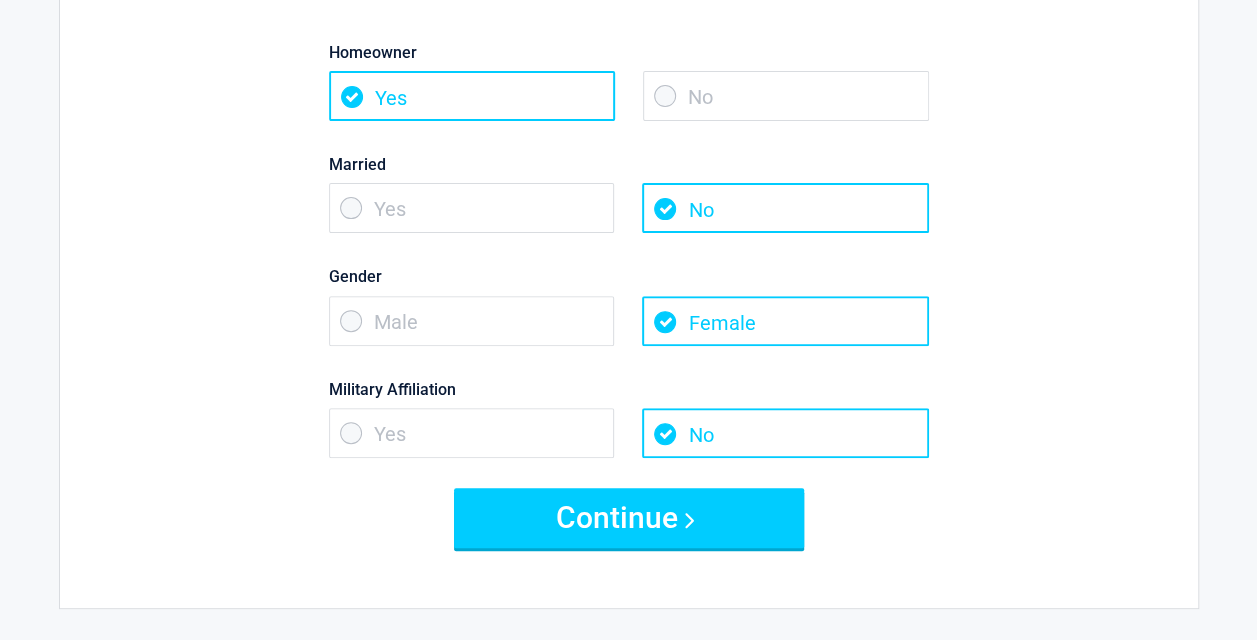 click on "Yes" at bounding box center [472, 433] 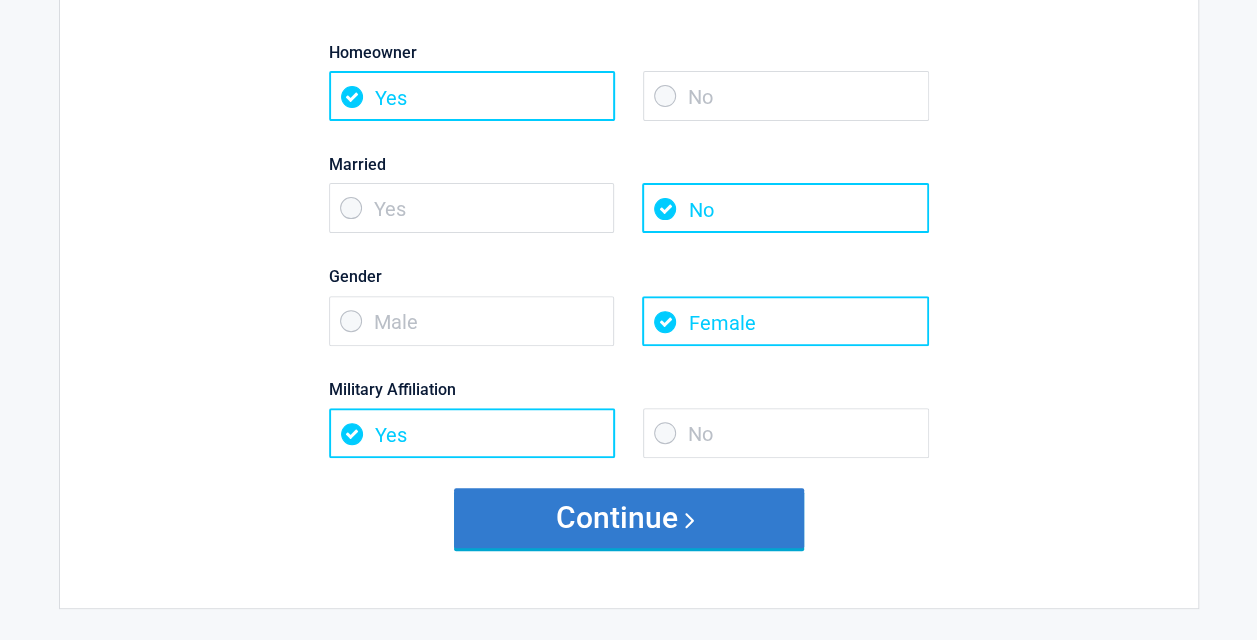 click on "Continue" at bounding box center (629, 518) 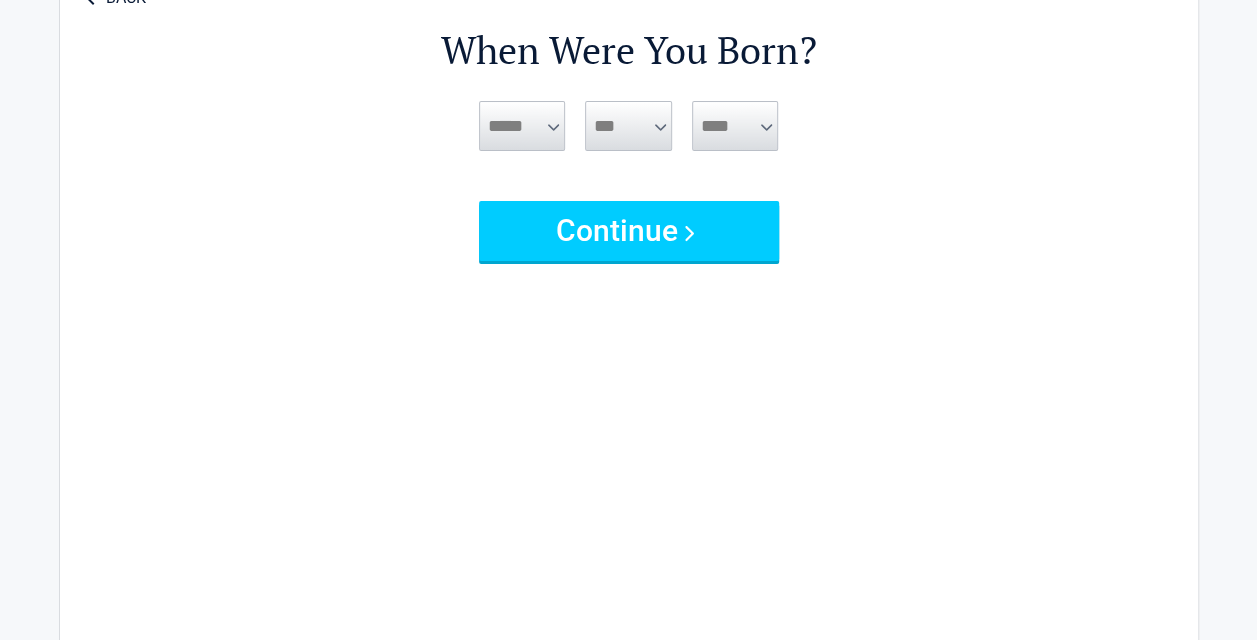 scroll, scrollTop: 0, scrollLeft: 0, axis: both 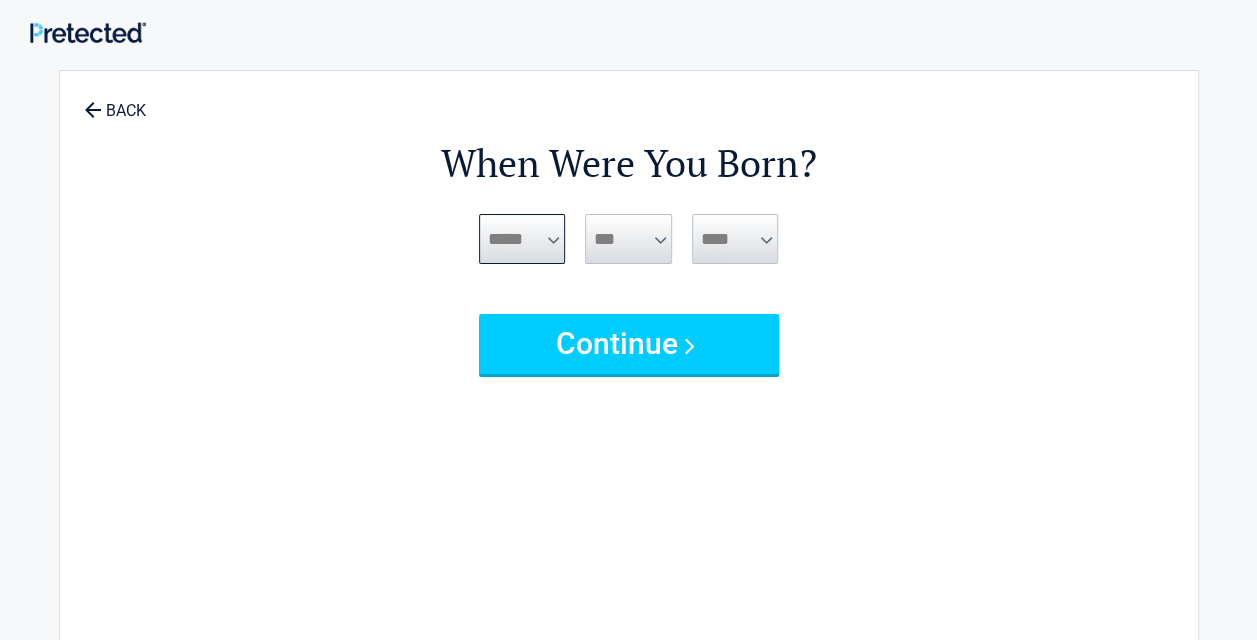 click on "*****
***
***
***
***
***
***
***
***
***
***
***
***" at bounding box center [522, 239] 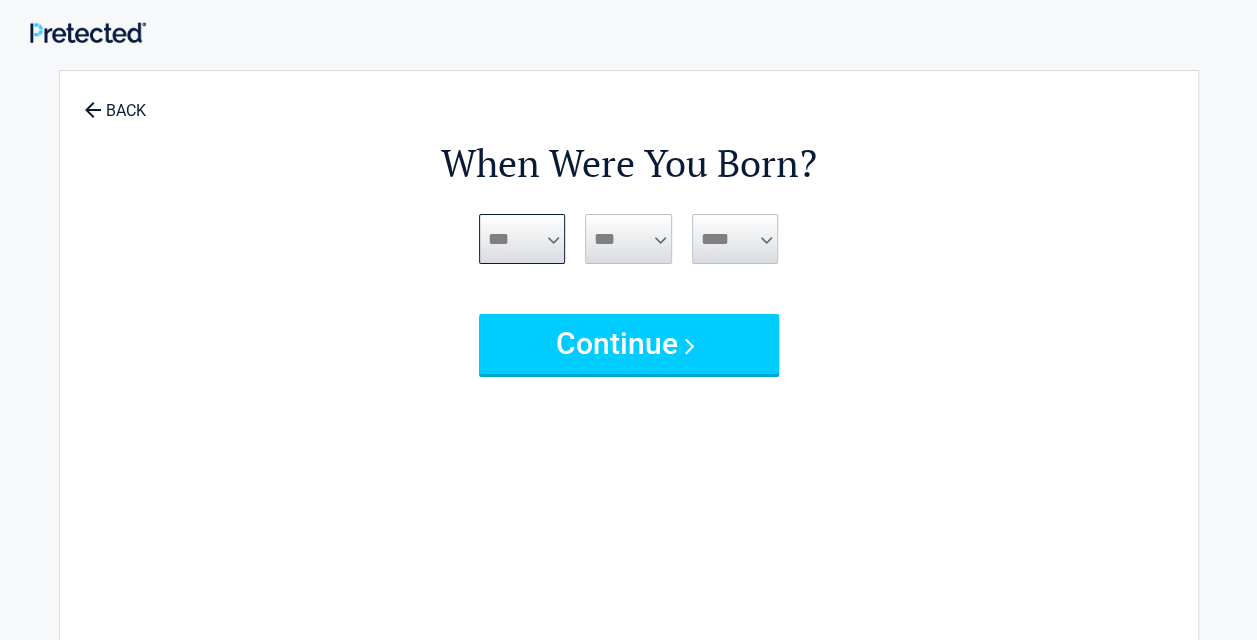 click on "*****
***
***
***
***
***
***
***
***
***
***
***
***" at bounding box center [522, 239] 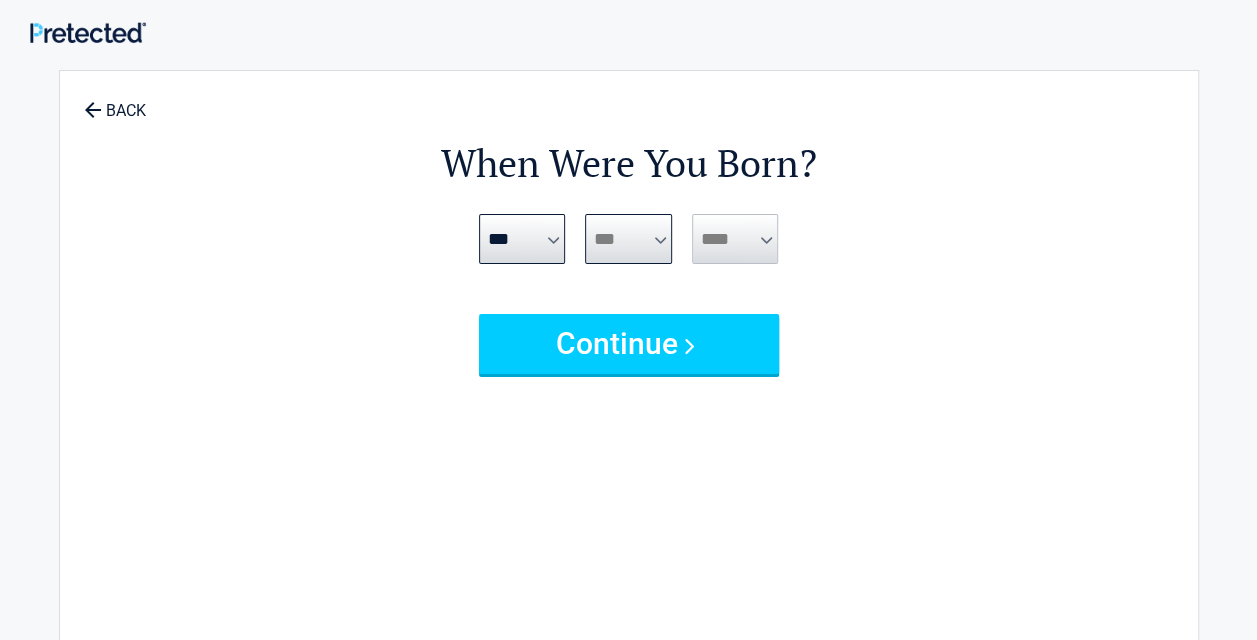 click on "*** * * * * * * * * * ** ** ** ** ** ** ** ** ** ** ** ** ** ** ** ** ** ** ** ** **" at bounding box center (628, 239) 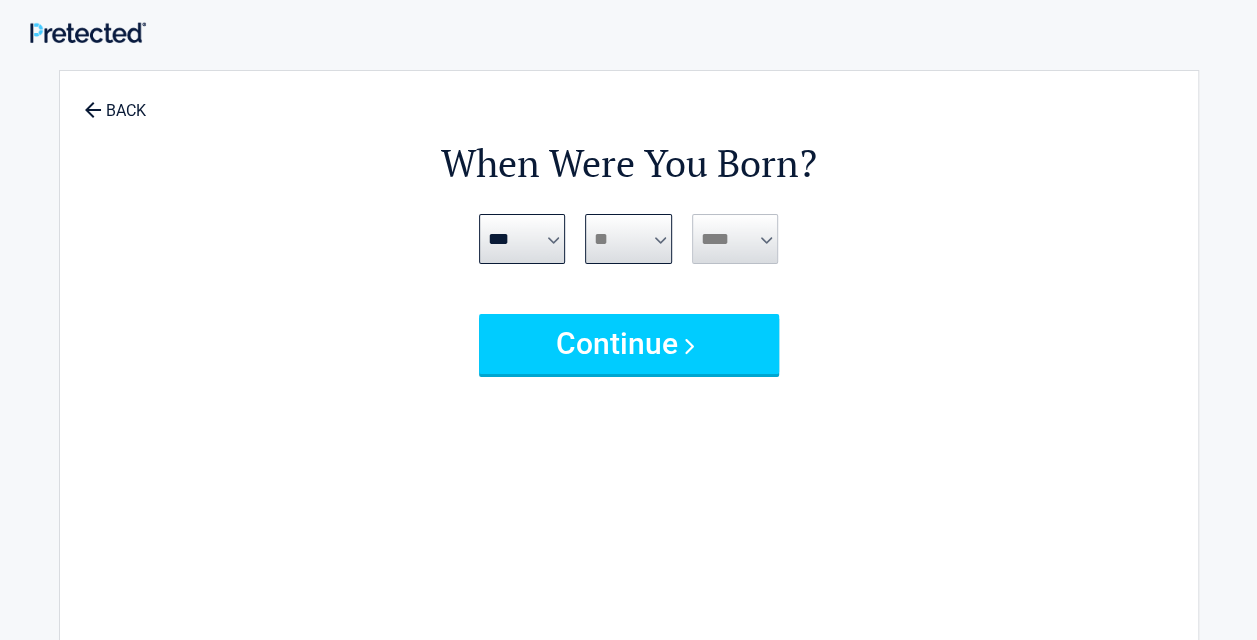 click on "*** * * * * * * * * * ** ** ** ** ** ** ** ** ** ** ** ** ** ** ** ** ** ** ** ** **" at bounding box center [628, 239] 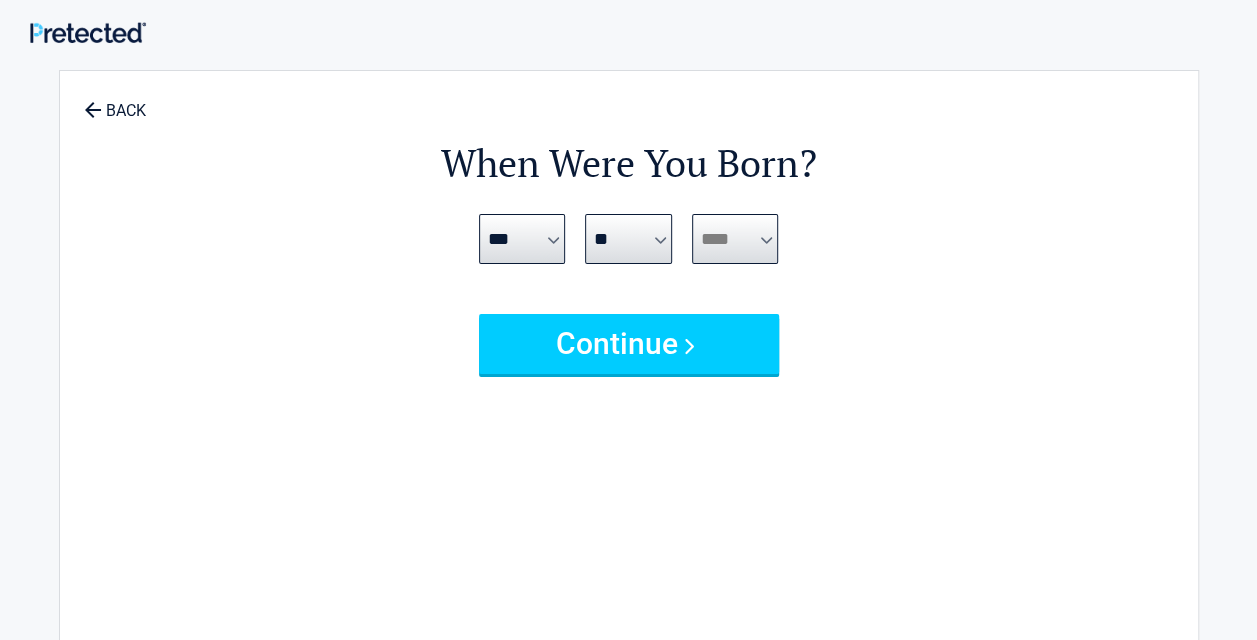 click on "****
****
****
****
****
****
****
****
****
****
****
****
****
****
****
****
****
****
****
****
****
****
****
****
****
****
****
****
****
****
****
****
****
****
****
****
****
****
****
****
****
****
****
****
****
****
****
****
****
****
****
****
****
****
****
****
****
****
****
****
****
****
****
****" at bounding box center (735, 239) 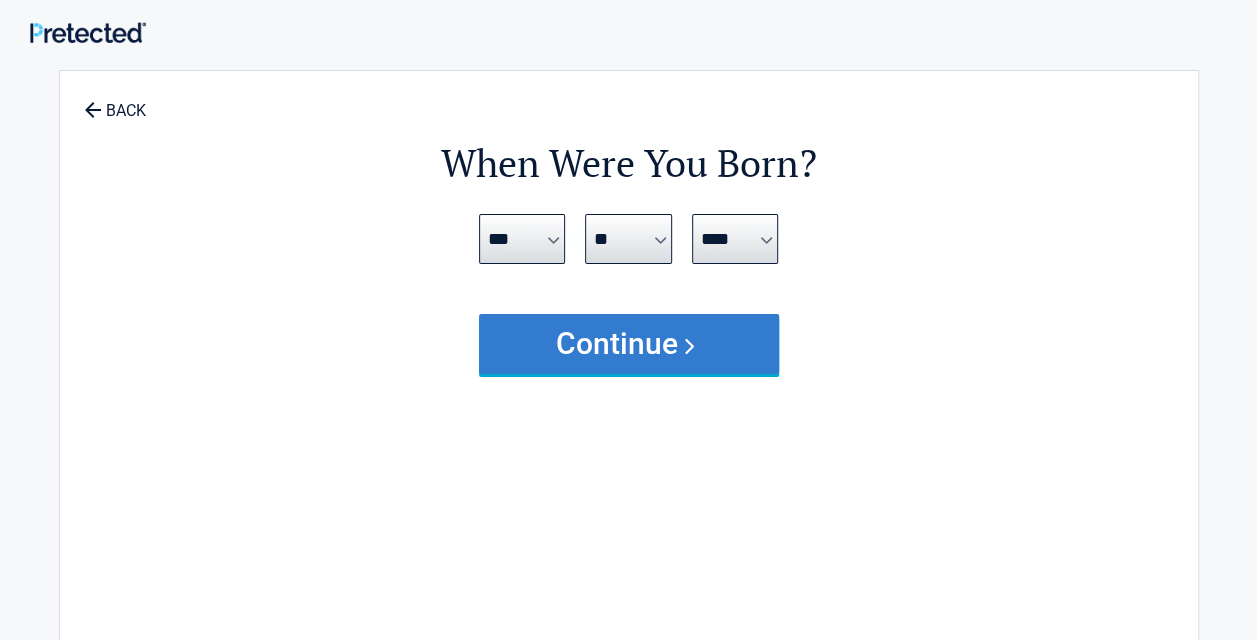 click on "Continue" at bounding box center (629, 344) 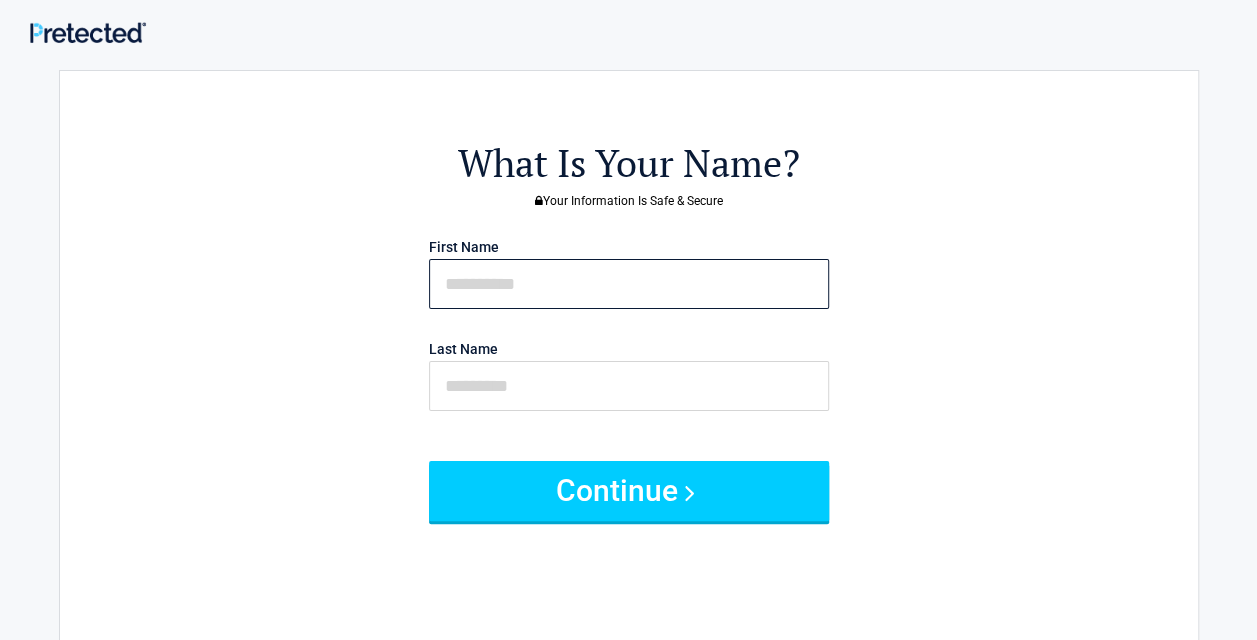 click at bounding box center (629, 284) 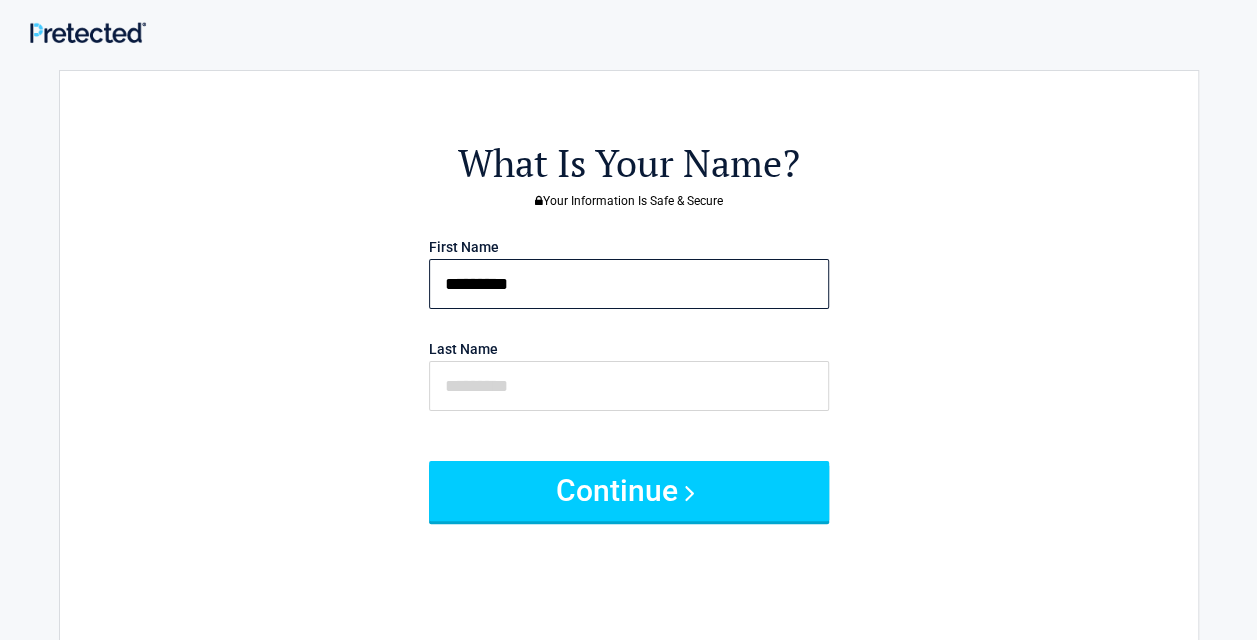 type on "*********" 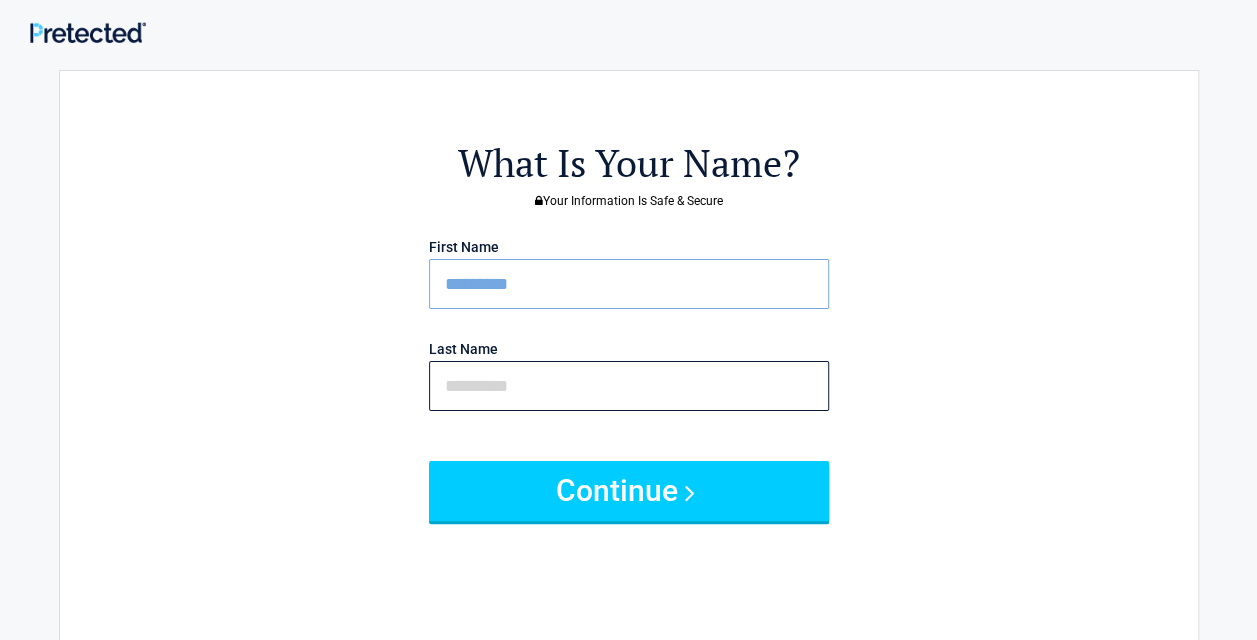 click at bounding box center (629, 386) 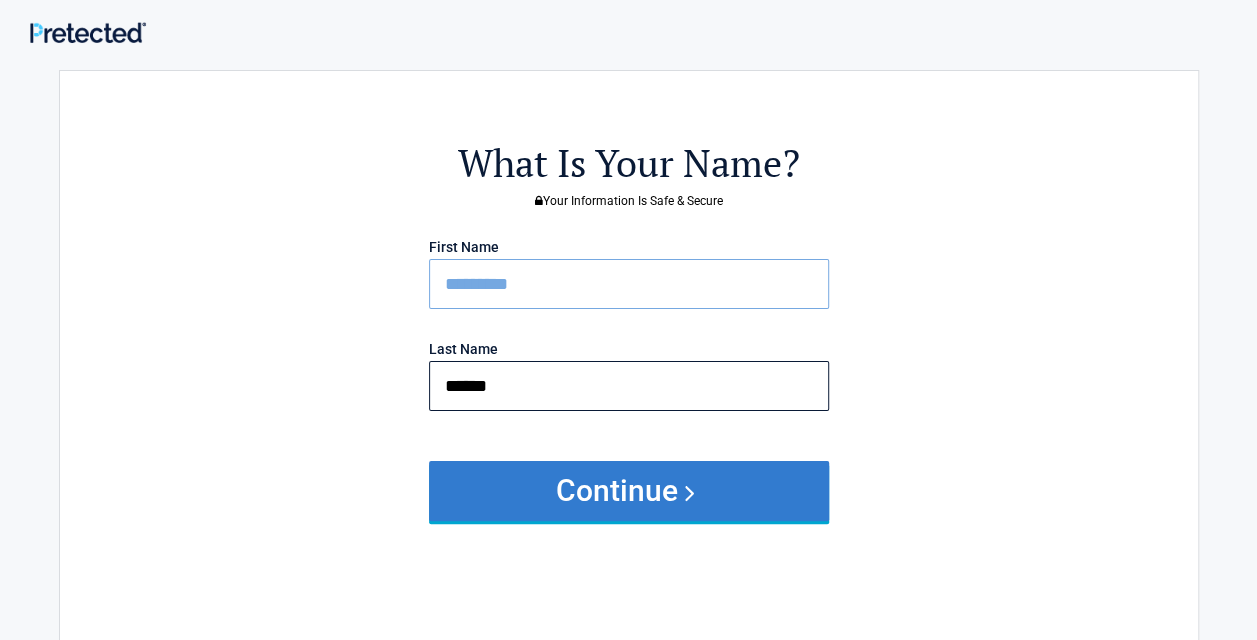 type on "******" 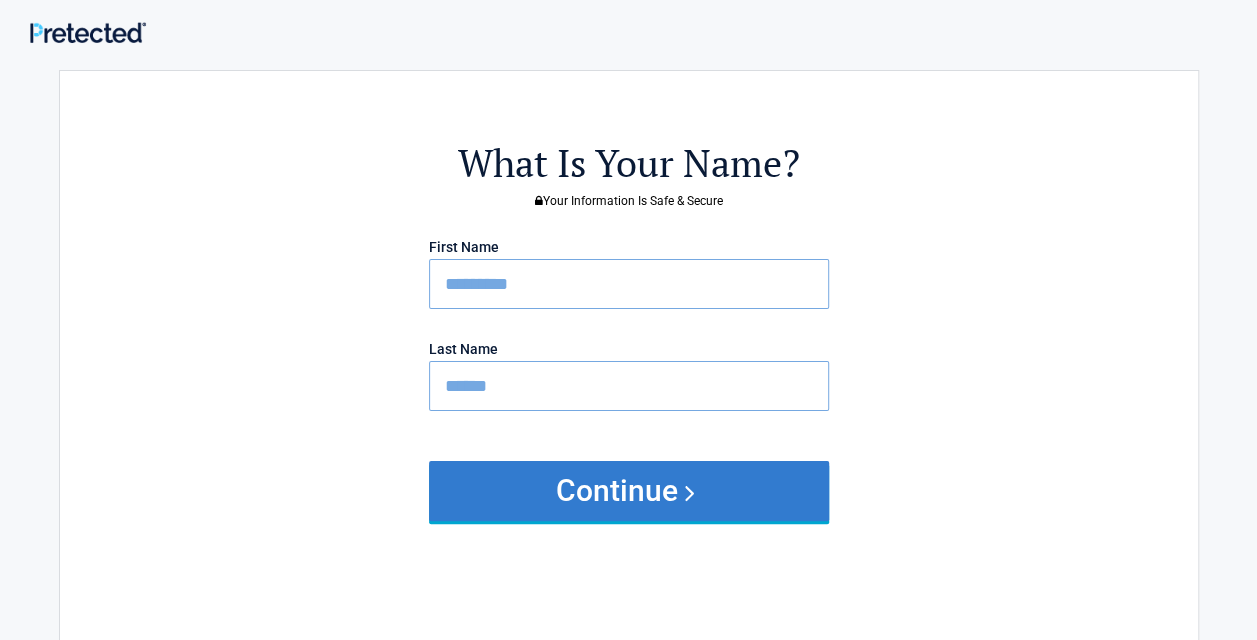 click on "Continue" at bounding box center (629, 491) 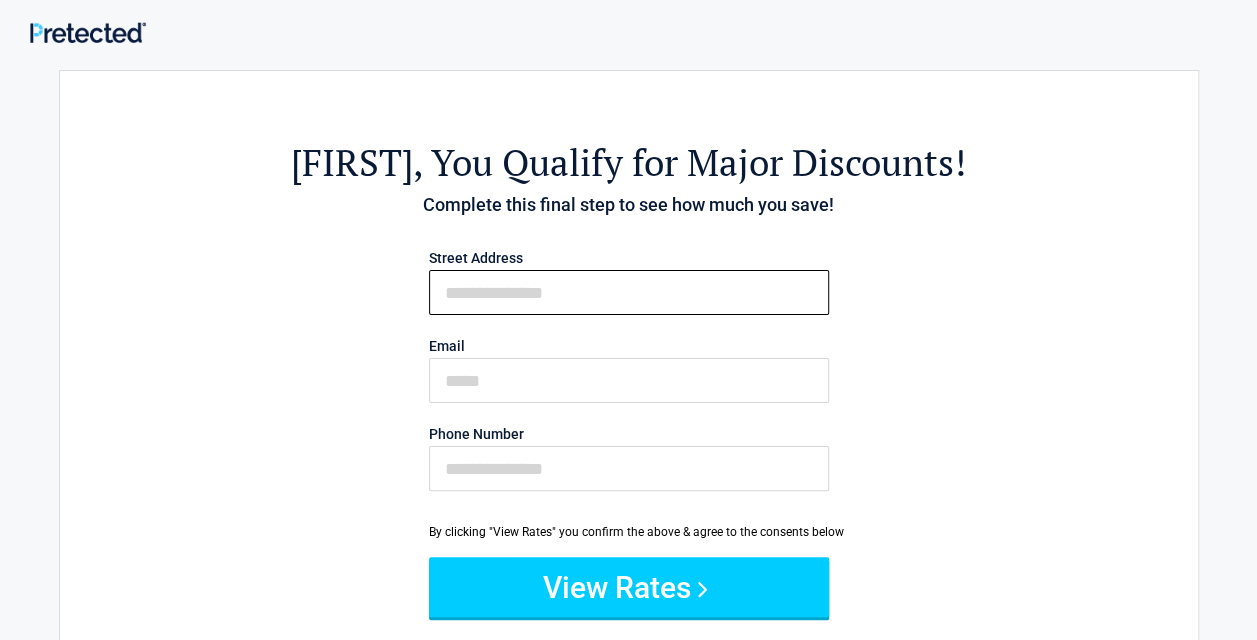 click on "First Name" at bounding box center [629, 292] 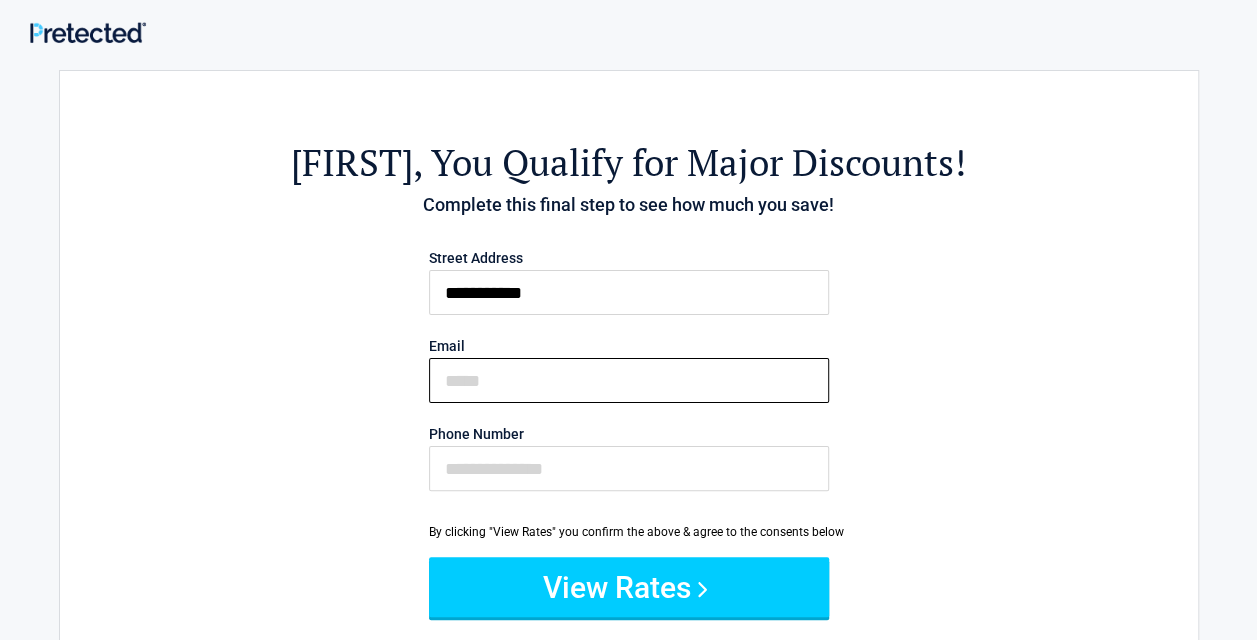 type on "**********" 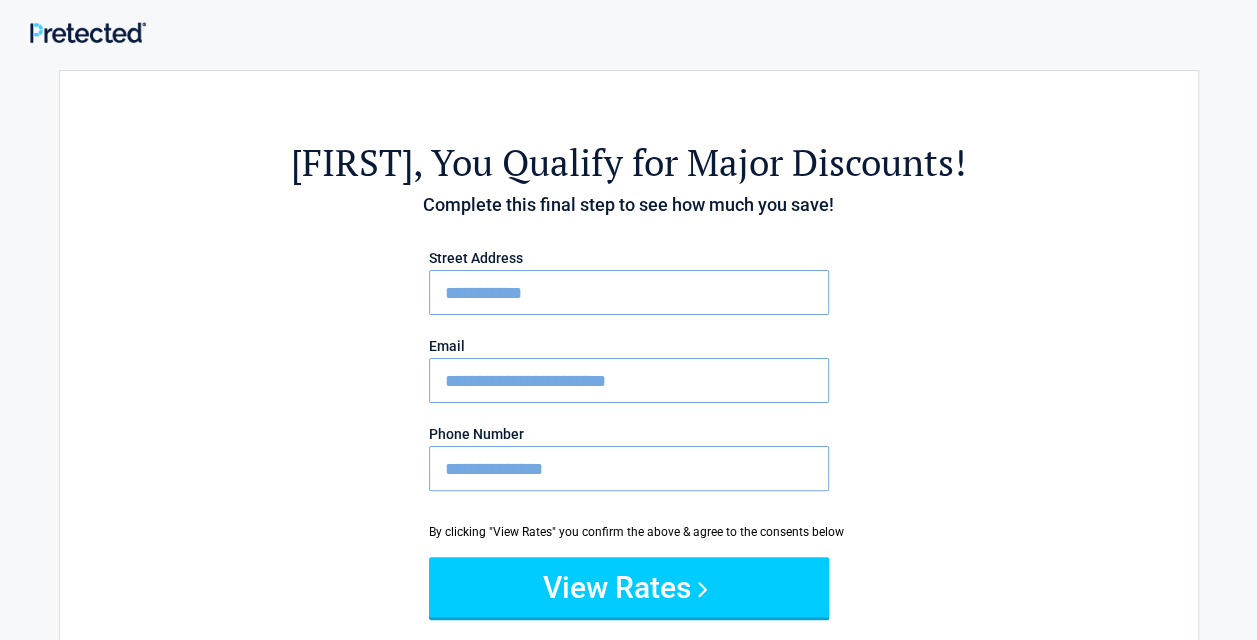 click on "**********" at bounding box center (629, 468) 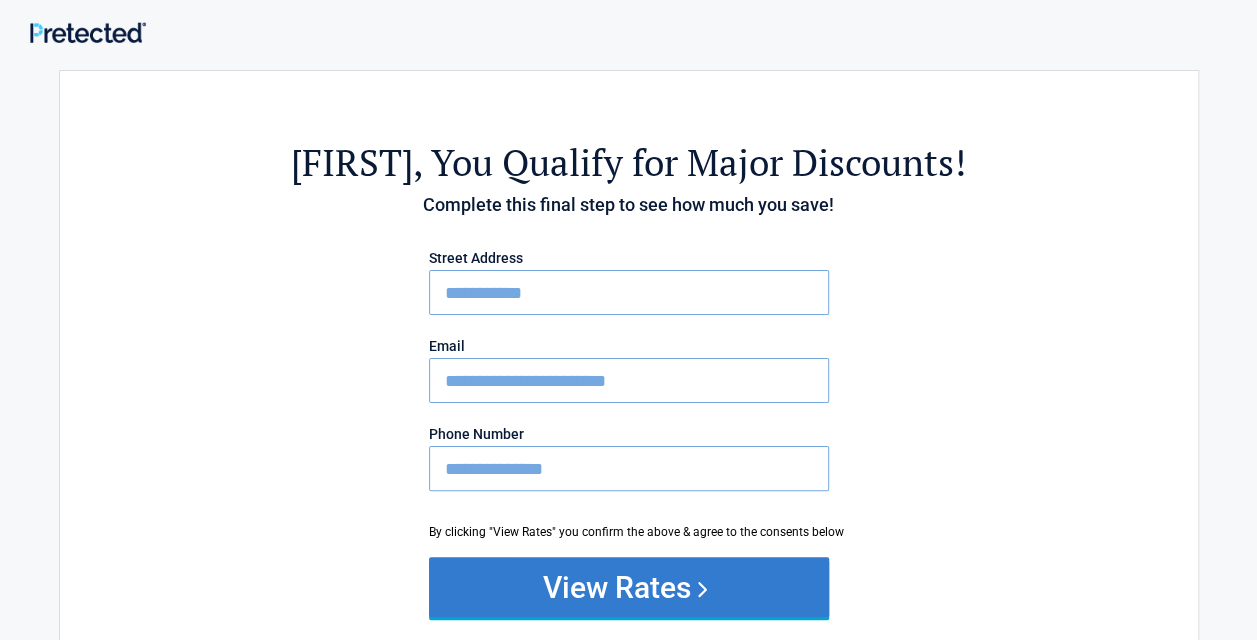 type on "**********" 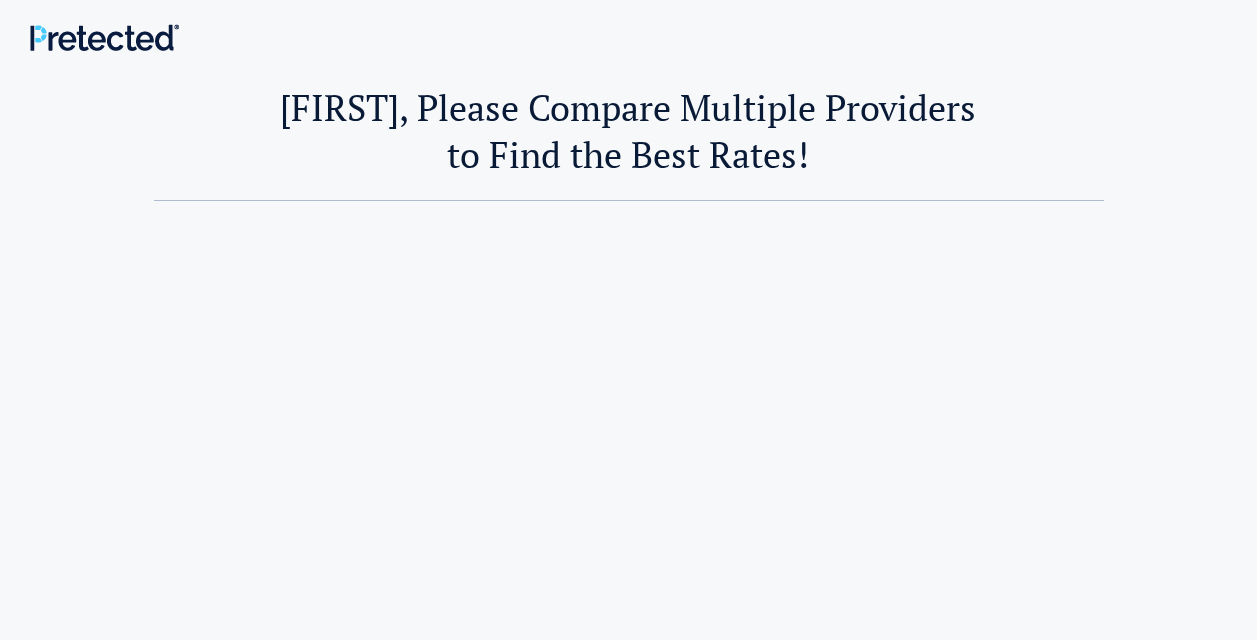 scroll, scrollTop: 0, scrollLeft: 0, axis: both 